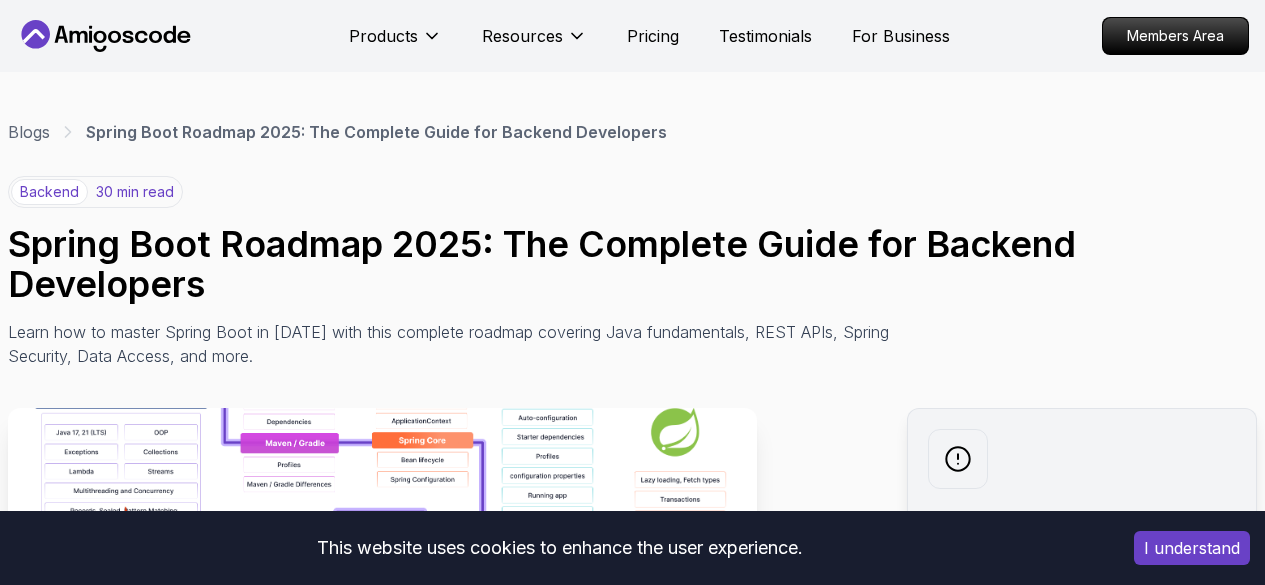 scroll, scrollTop: 0, scrollLeft: 0, axis: both 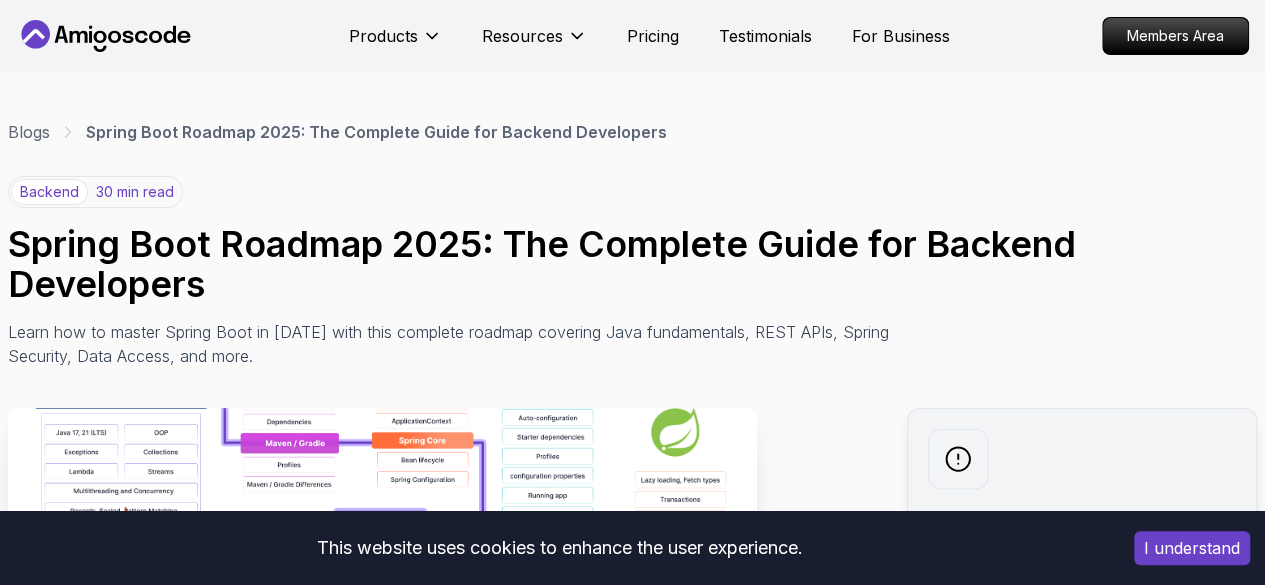click on "I understand" at bounding box center (1192, 548) 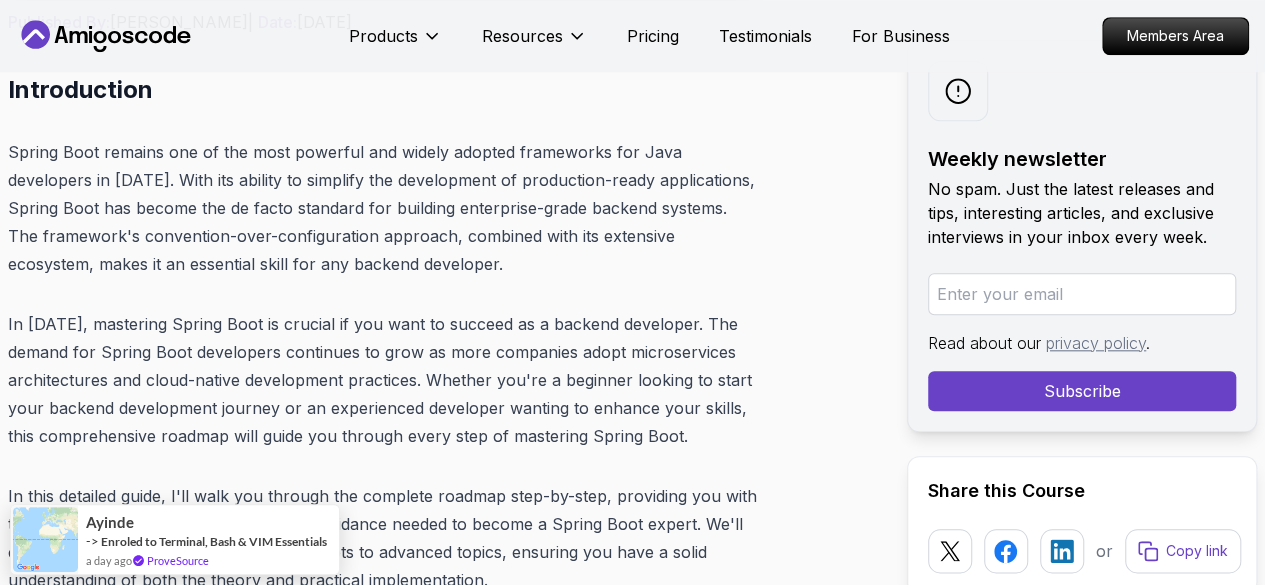 scroll, scrollTop: 877, scrollLeft: 0, axis: vertical 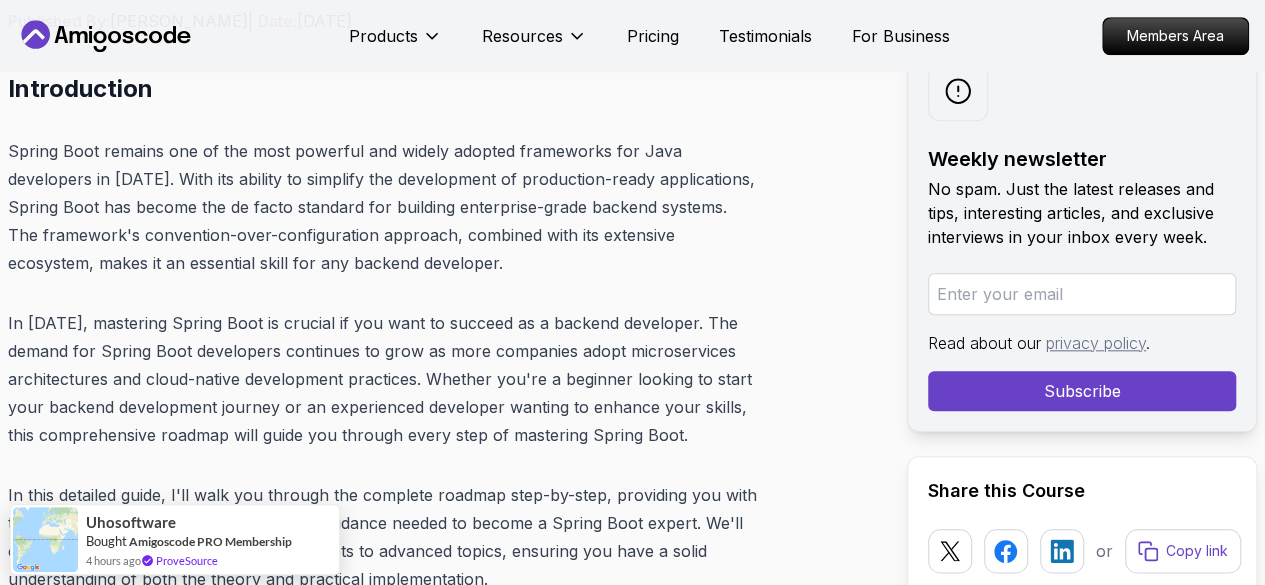 click on "Products Resources Pricing Testimonials For Business Members Area Products Resources Pricing Testimonials For Business Members Area Blogs Spring Boot Roadmap 2025: The Complete Guide for Backend Developers backend 30 min read Spring Boot Roadmap 2025: The Complete Guide for Backend Developers Learn how to master Spring Boot in 2025 with this complete roadmap covering Java fundamentals, REST APIs, Spring Security, Data Access, and more. Weekly newsletter No spam. Just the latest releases and tips, interesting articles, and exclusive interviews in your inbox every week. Read about our   privacy policy . Subscribe Share this Course or Copy link Published By:  Nelson Djalo  |   Date:  April 28, 2025 Introduction
The Spring Boot ecosystem has evolved significantly over the past few years, with new features like native compilation, improved performance, and enhanced cloud integration. Understanding these developments and how they impact application development is essential for staying current in the field." at bounding box center (632, 14405) 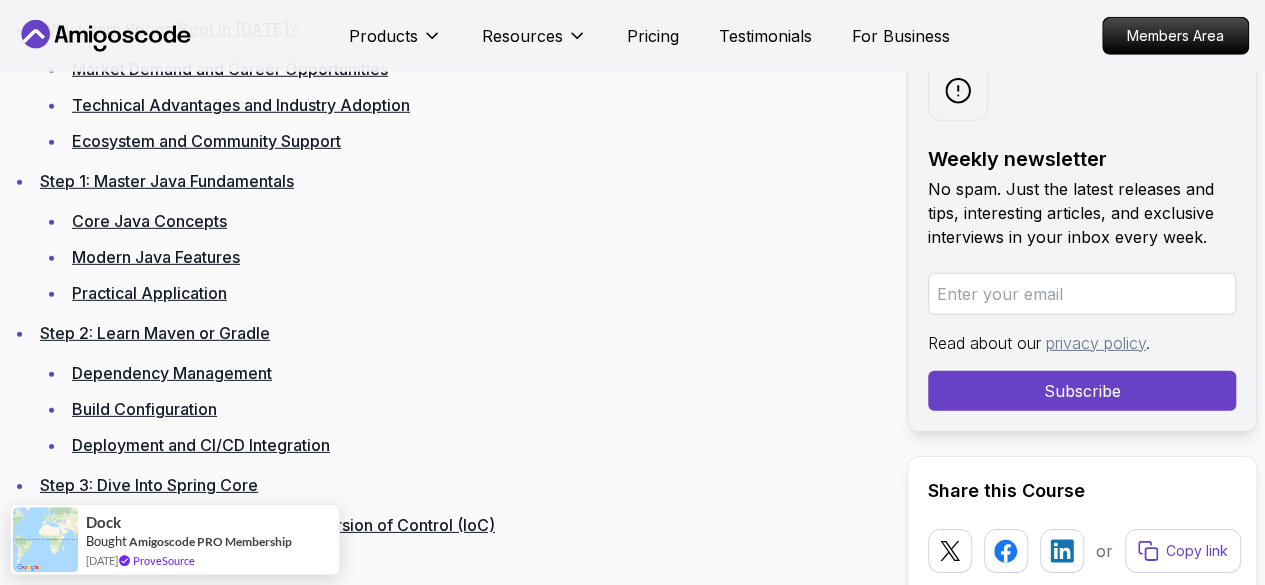 scroll, scrollTop: 2839, scrollLeft: 0, axis: vertical 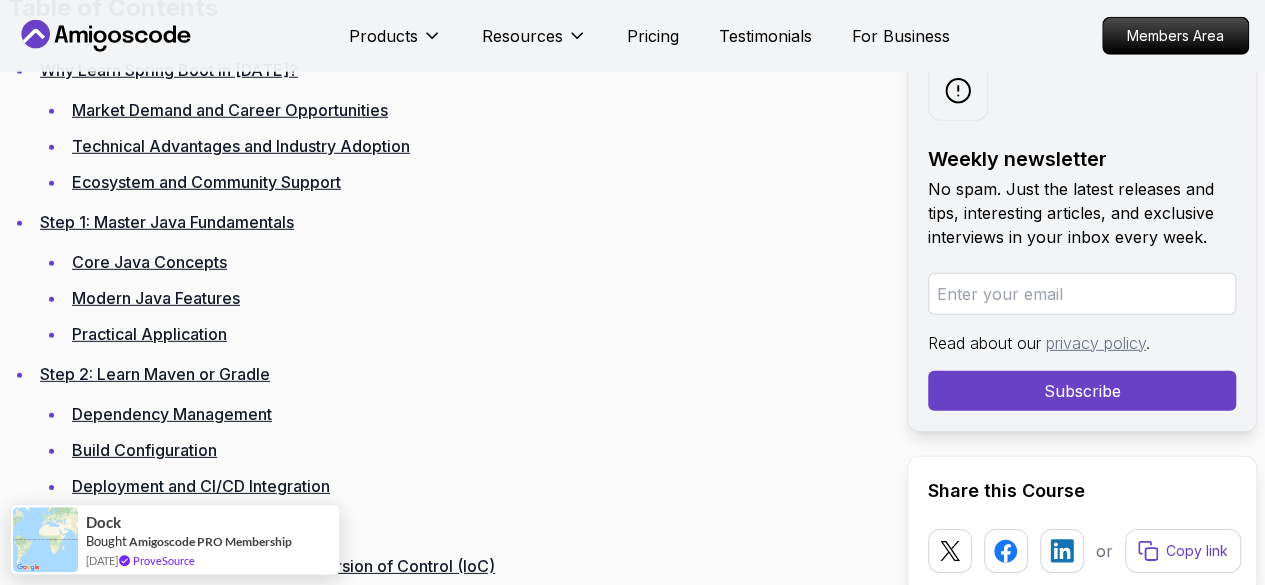 click on "Step 1: Master Java Fundamentals" at bounding box center (167, 222) 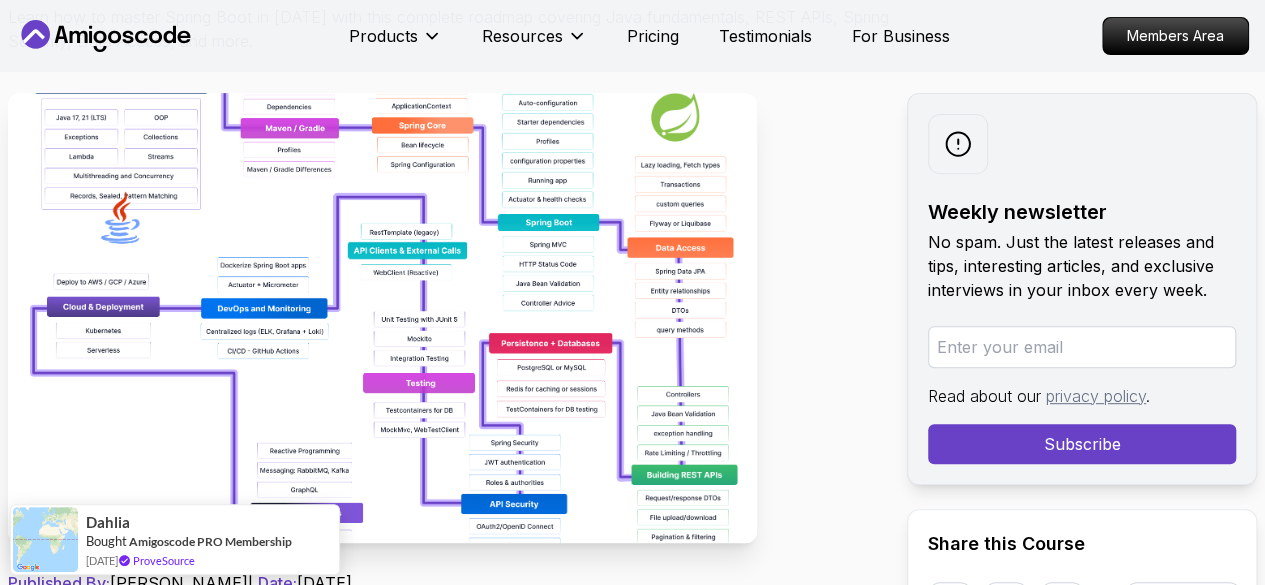 scroll, scrollTop: 316, scrollLeft: 0, axis: vertical 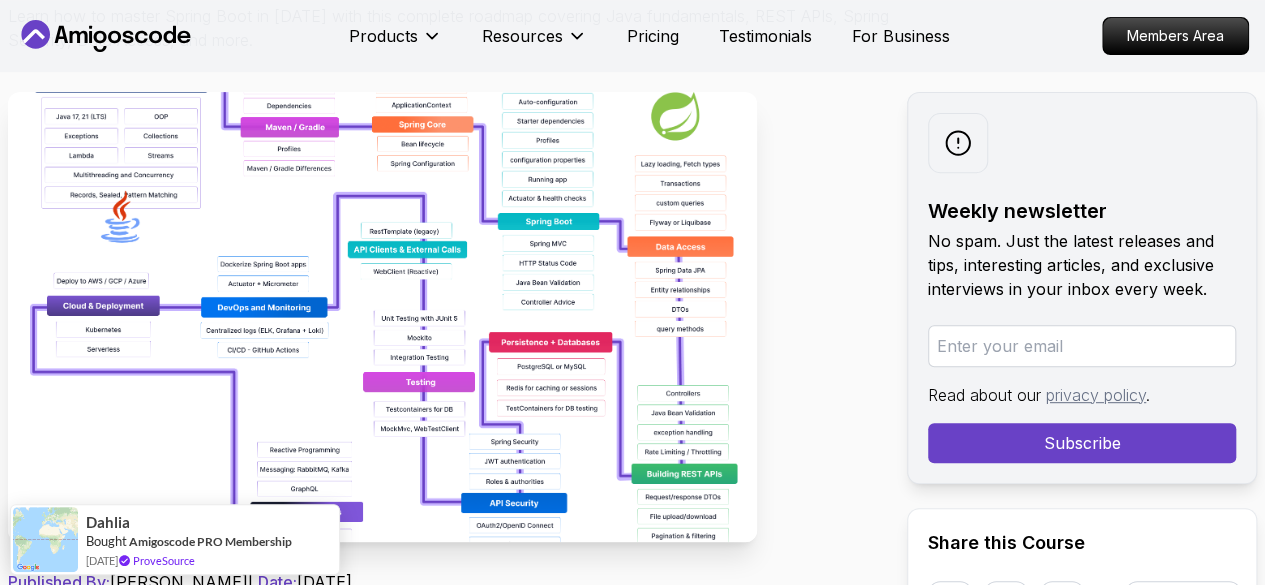 click on "Published By:  Nelson Djalo  |   Date:  April 28, 2025 Introduction
Spring Boot remains one of the most powerful and widely adopted frameworks for Java developers in 2025. With its ability to simplify the development of production-ready applications, Spring Boot has become the de facto standard for building enterprise-grade backend systems. The framework's convention-over-configuration approach, combined with its extensive ecosystem, makes it an essential skill for any backend developer.
In 2025, mastering Spring Boot is crucial if you want to succeed as a backend developer. The demand for Spring Boot developers continues to grow as more companies adopt microservices architectures and cloud-native development practices. Whether you're a beginner looking to start your backend development journey or an experienced developer wanting to enhance your skills, this comprehensive roadmap will guide you through every step of mastering Spring Boot.
Table of Contents
Why Learn Spring Boot in 2025?" at bounding box center [382, 14481] 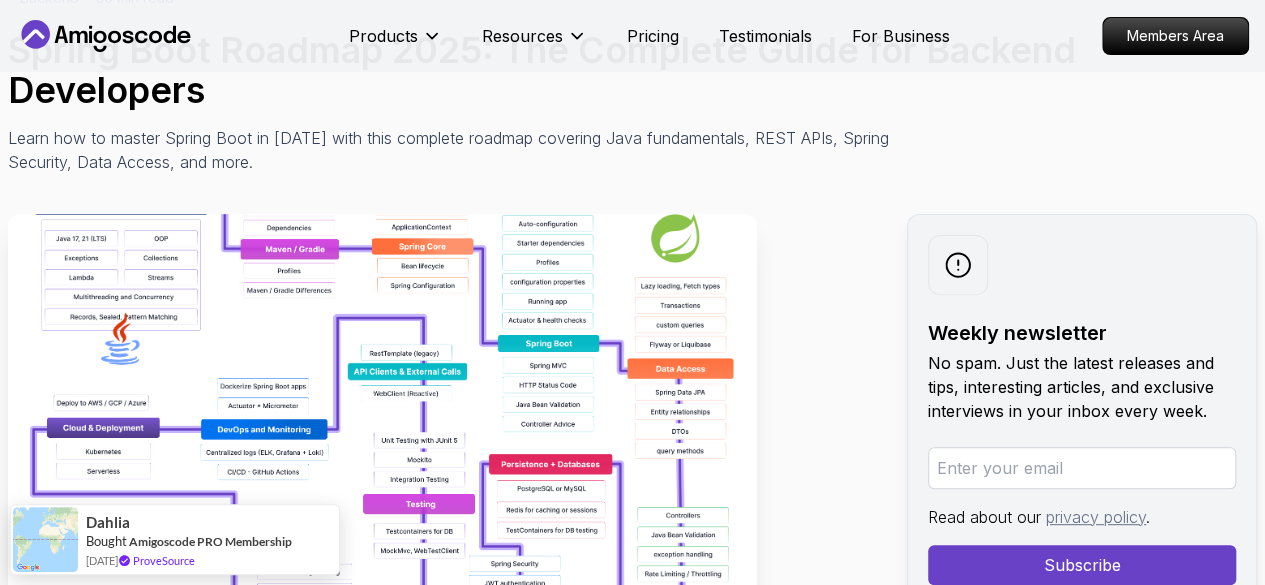 scroll, scrollTop: 190, scrollLeft: 0, axis: vertical 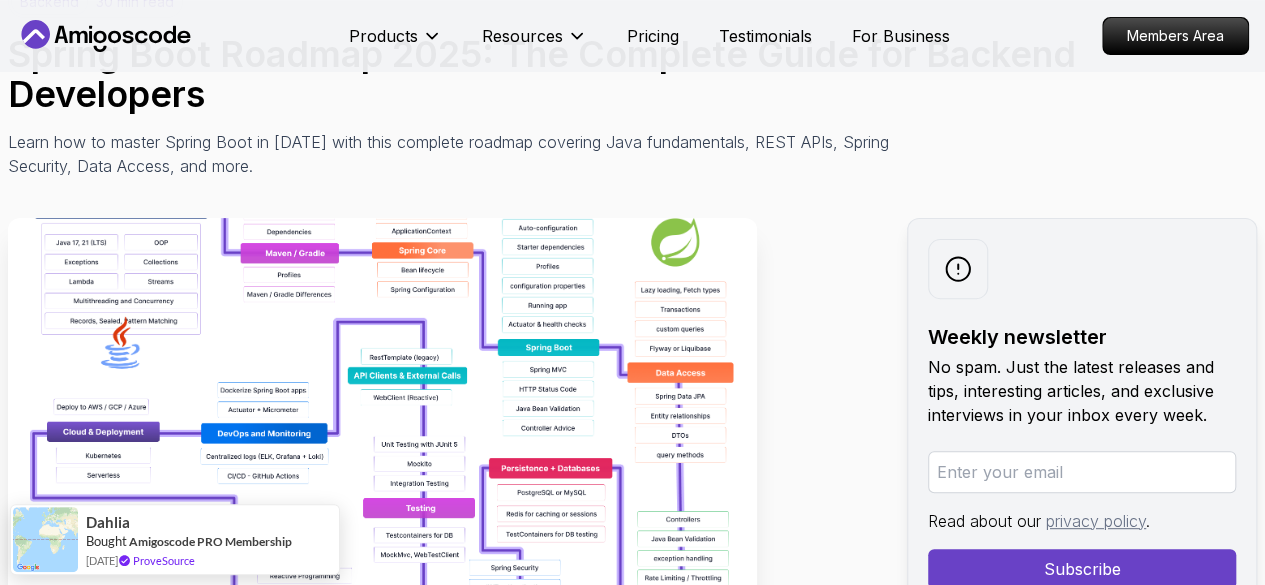 click at bounding box center (382, 443) 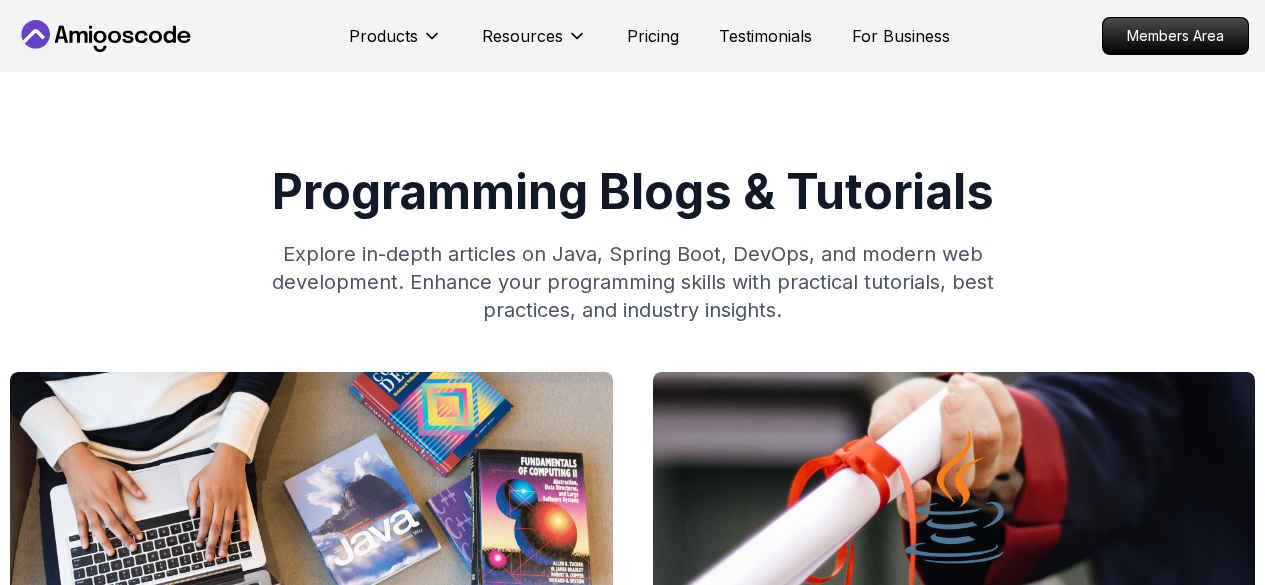 scroll, scrollTop: 0, scrollLeft: 0, axis: both 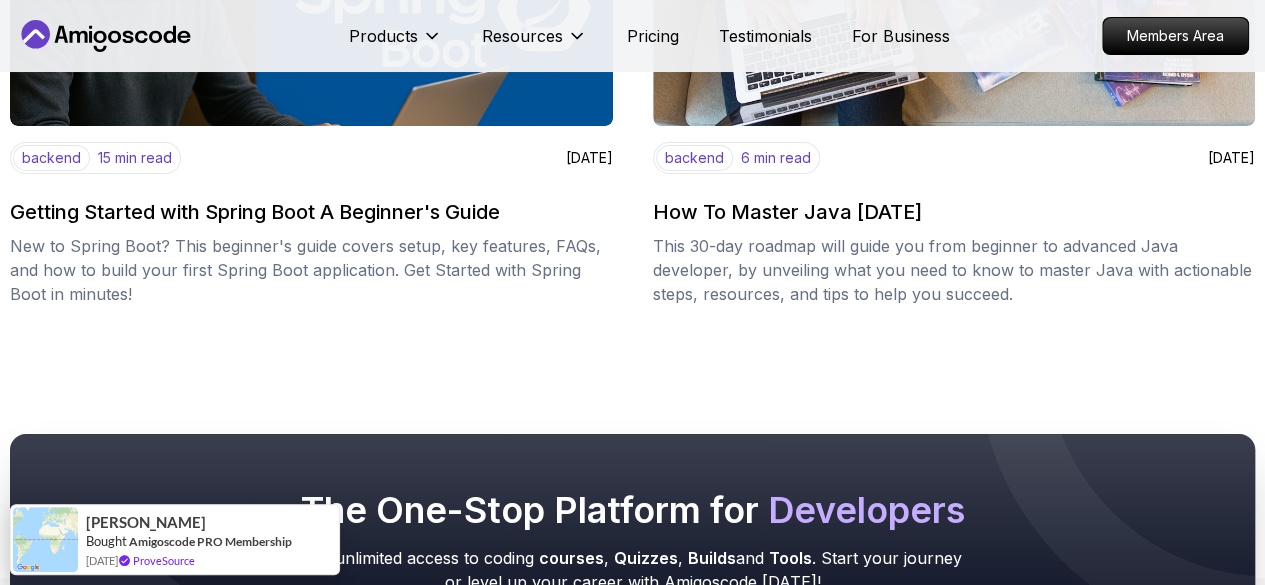 click on "Roadmaps" at bounding box center (342, 1410) 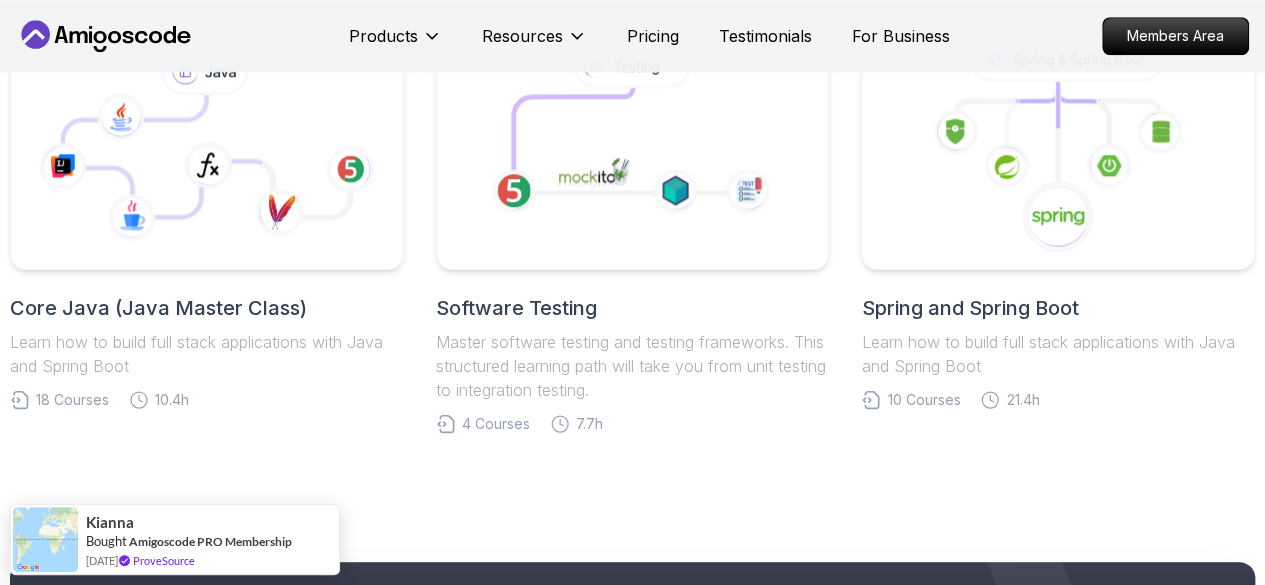 scroll, scrollTop: 997, scrollLeft: 0, axis: vertical 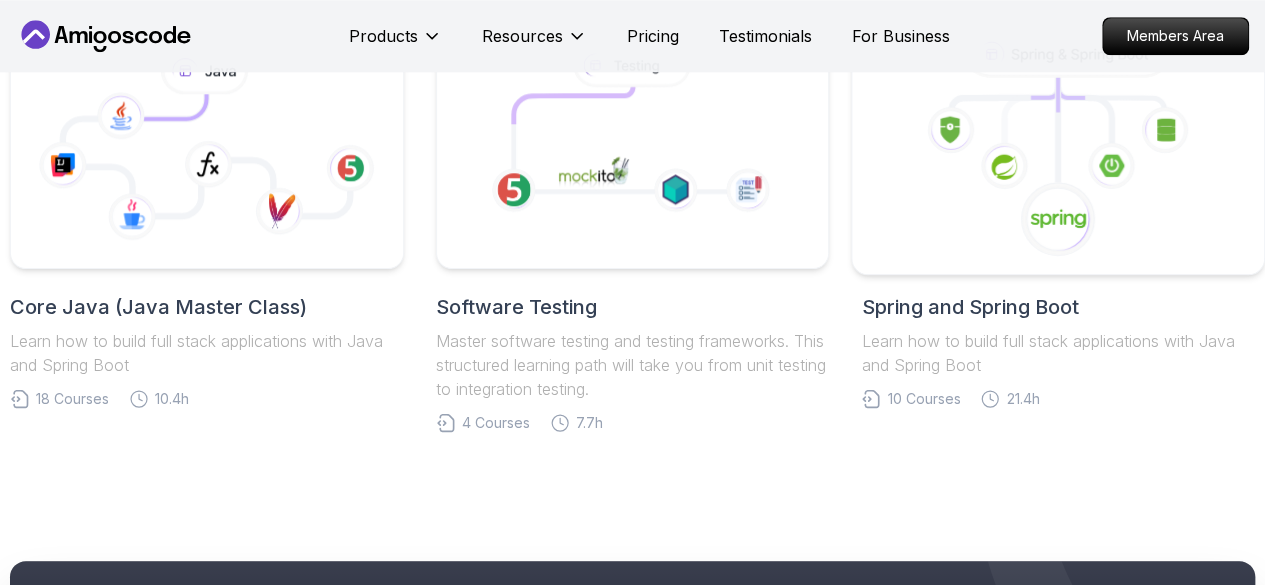 click 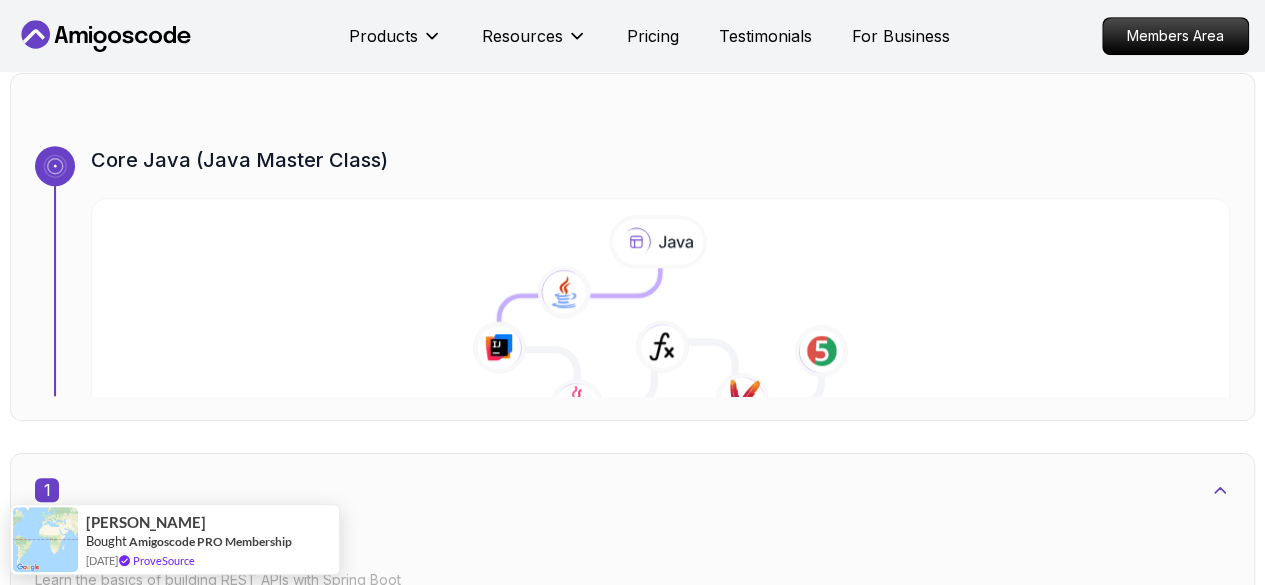 scroll, scrollTop: 648, scrollLeft: 0, axis: vertical 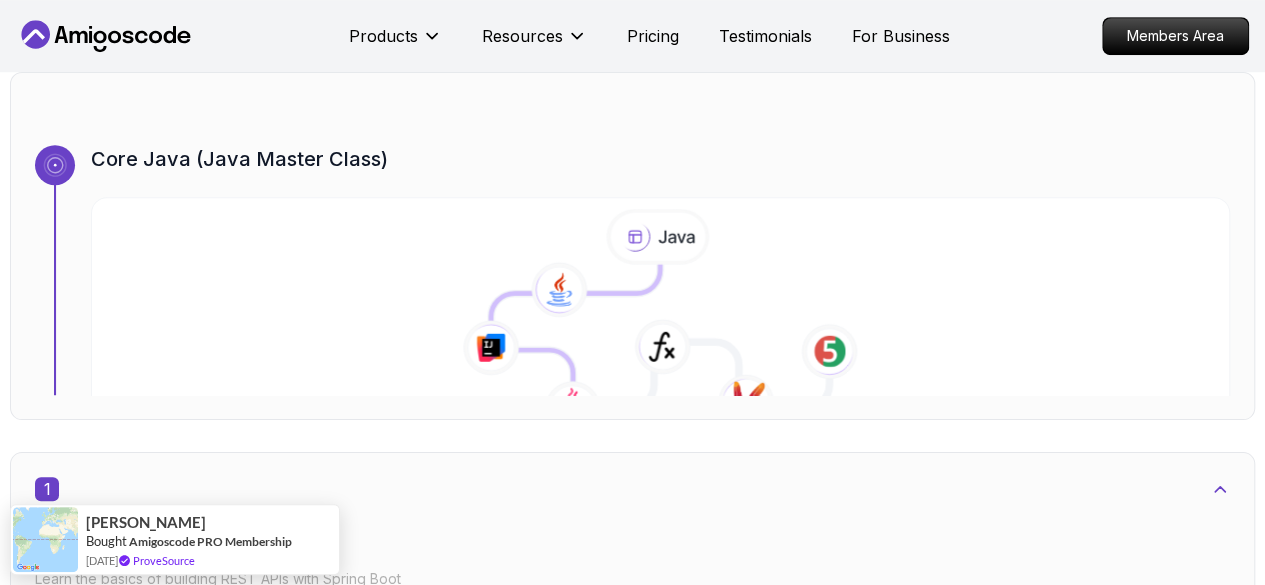 click 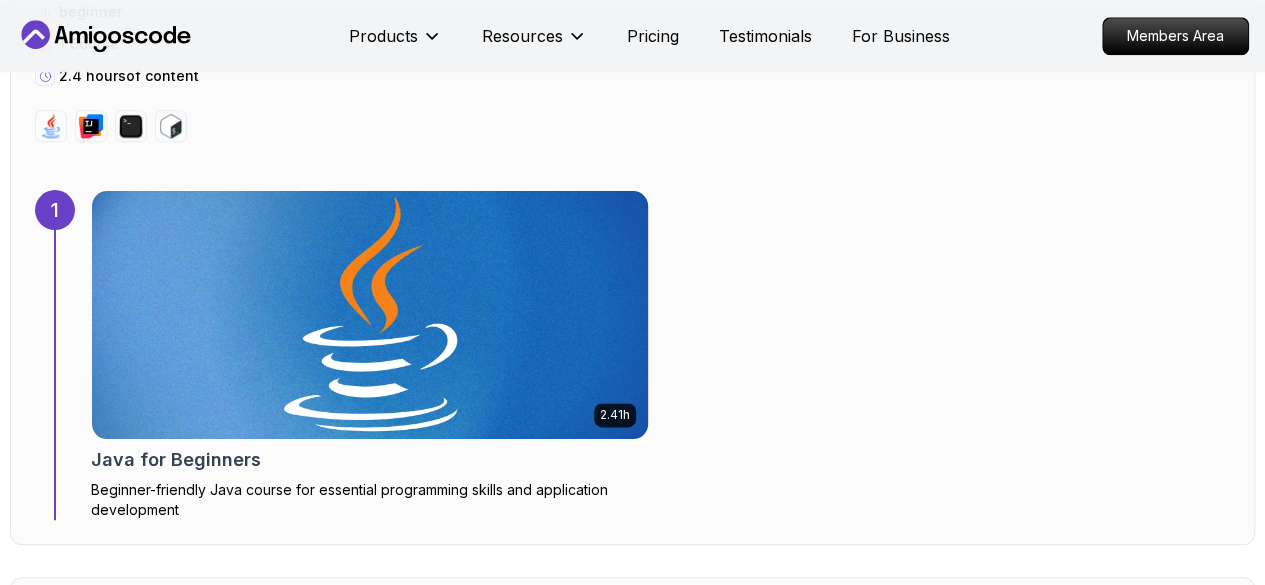 scroll, scrollTop: 1258, scrollLeft: 0, axis: vertical 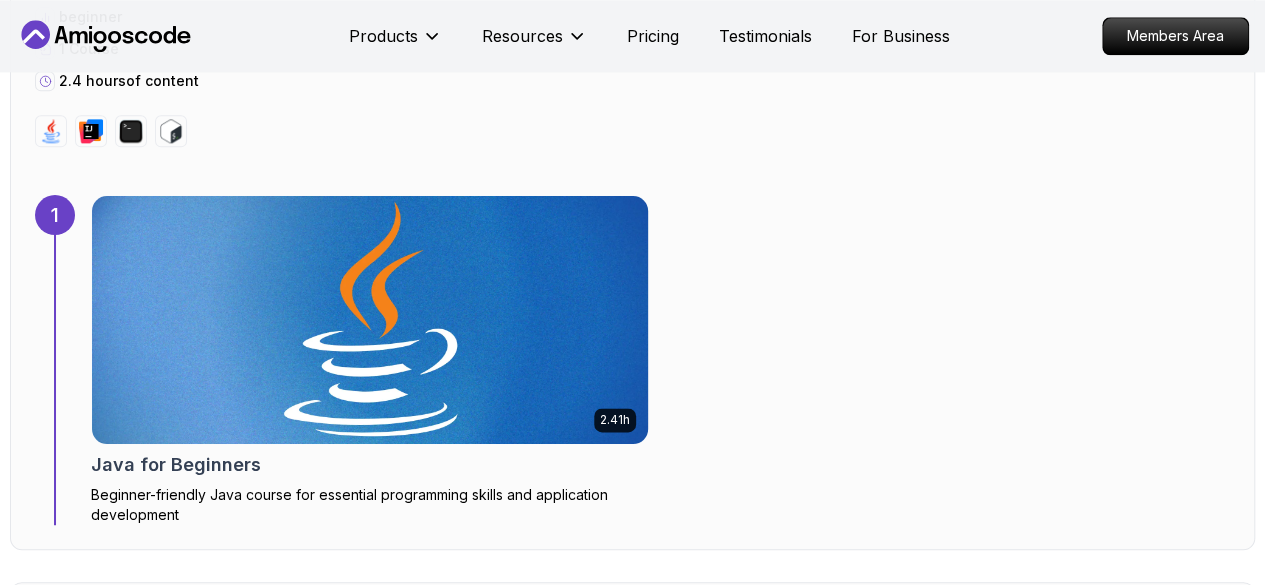 click at bounding box center [369, 320] 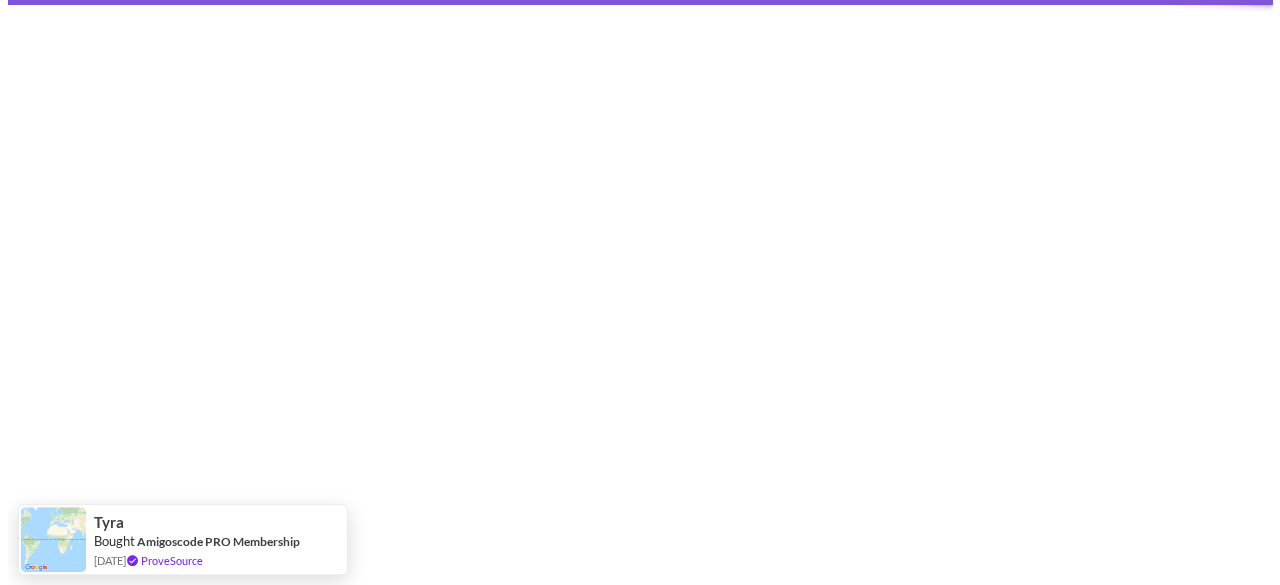 scroll, scrollTop: 0, scrollLeft: 0, axis: both 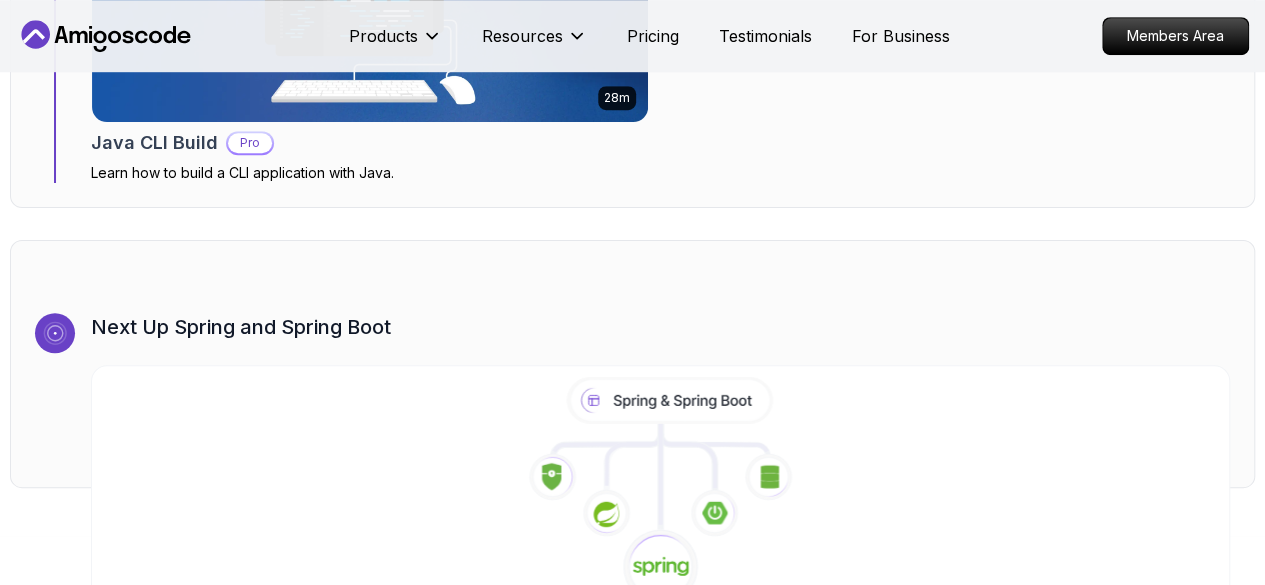 click 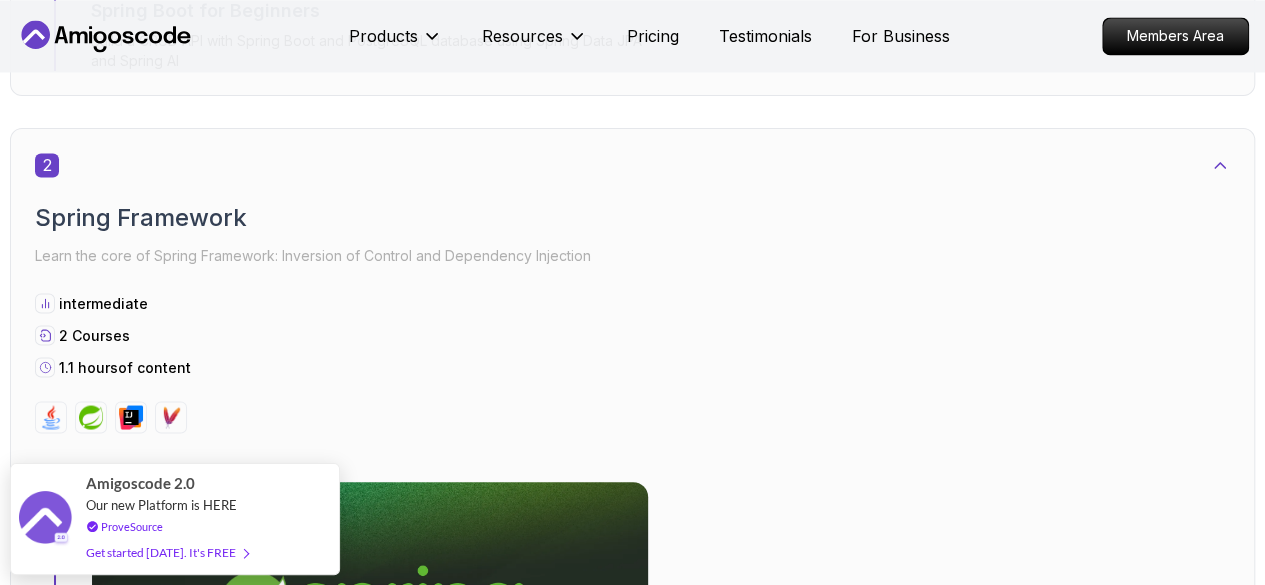 scroll, scrollTop: 1718, scrollLeft: 0, axis: vertical 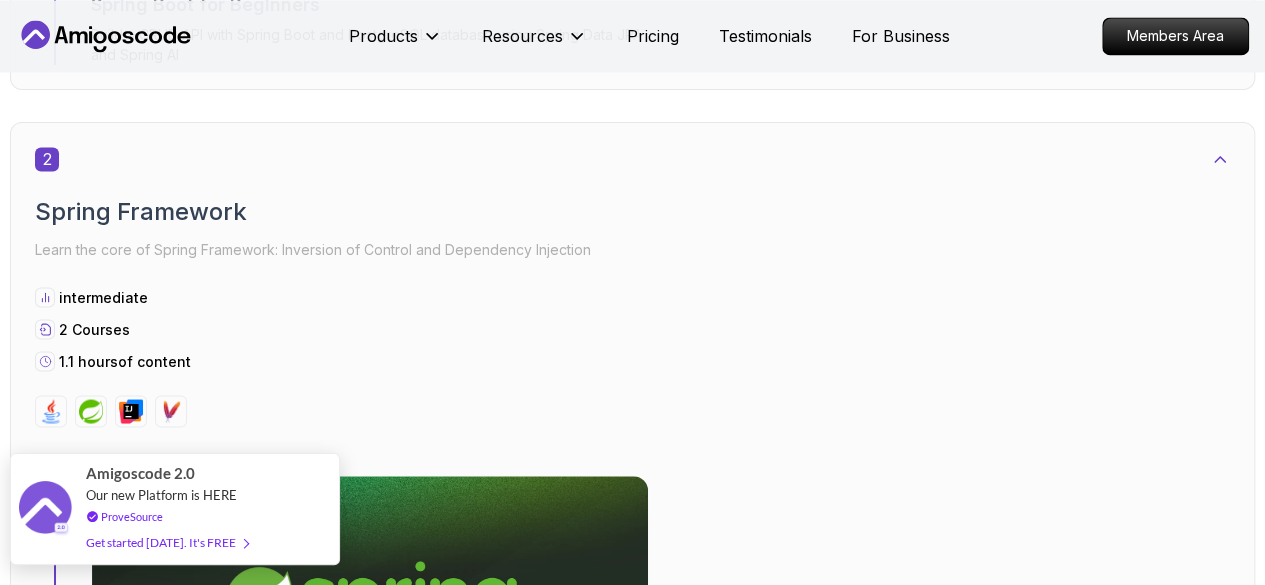 click on "Get started [DATE]. It's FREE" at bounding box center (167, 542) 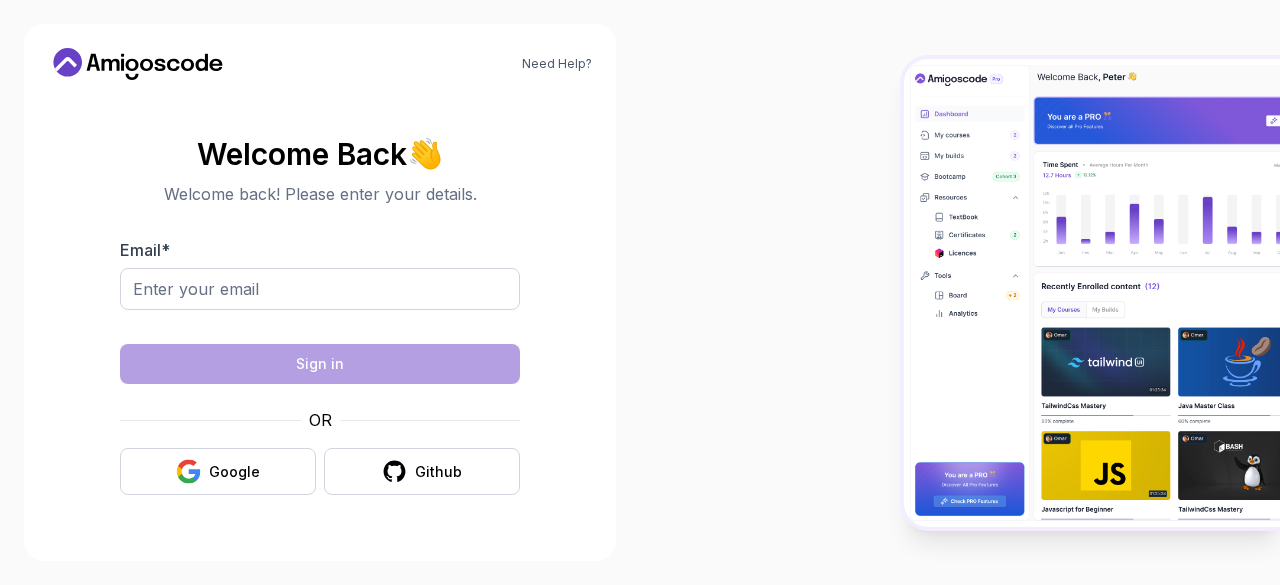scroll, scrollTop: 0, scrollLeft: 0, axis: both 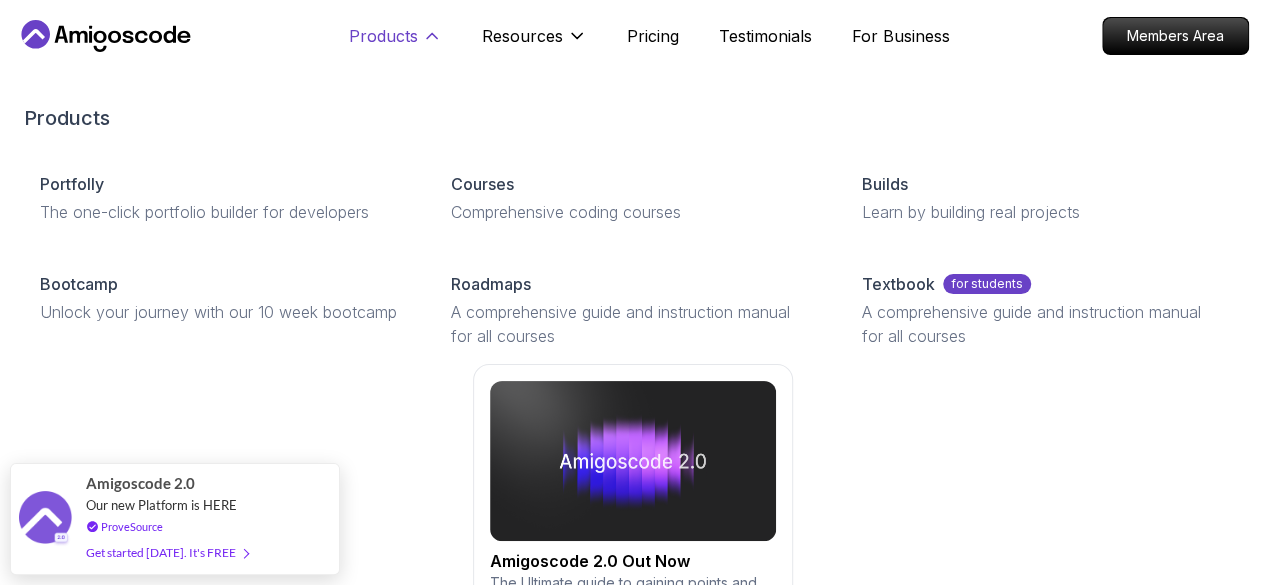 click 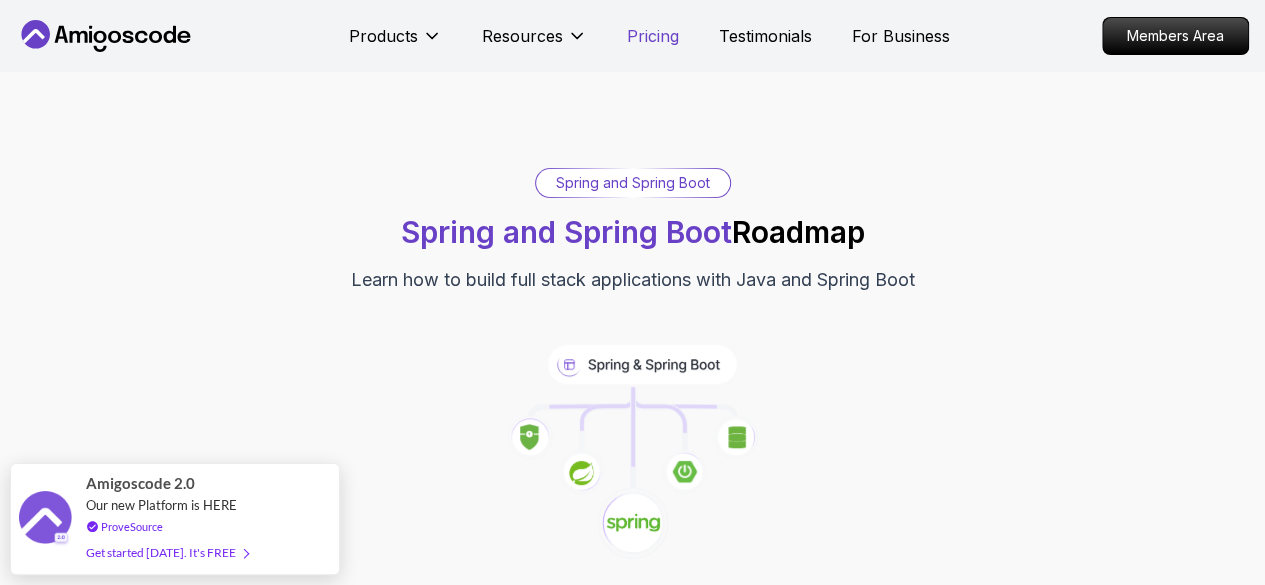 click on "Pricing" at bounding box center (653, 36) 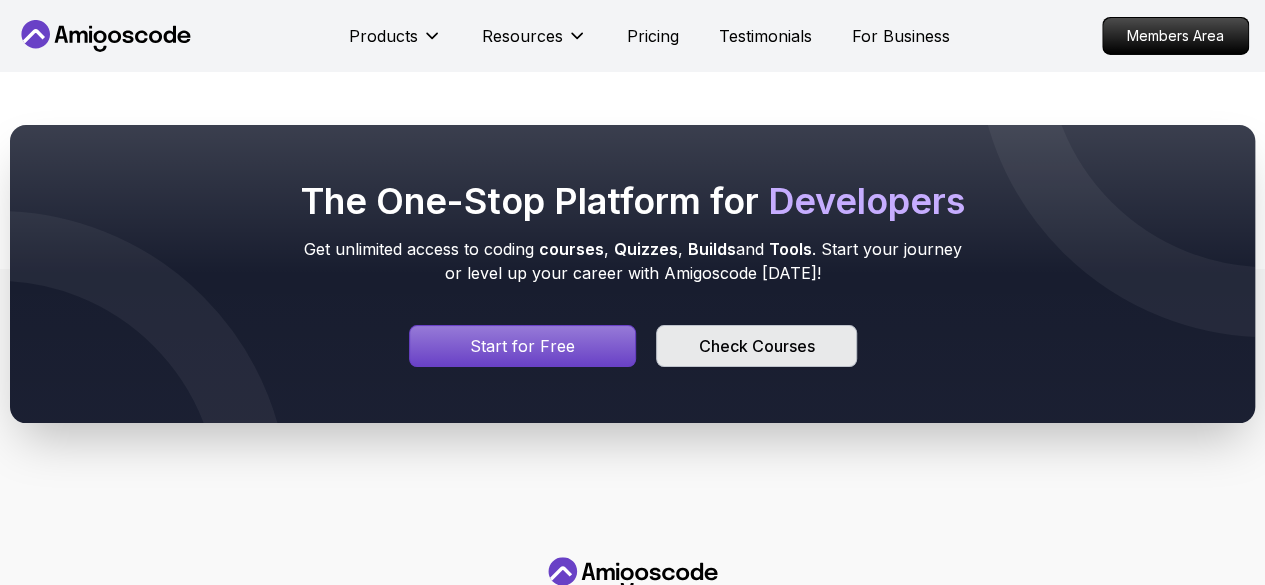 scroll, scrollTop: 11174, scrollLeft: 0, axis: vertical 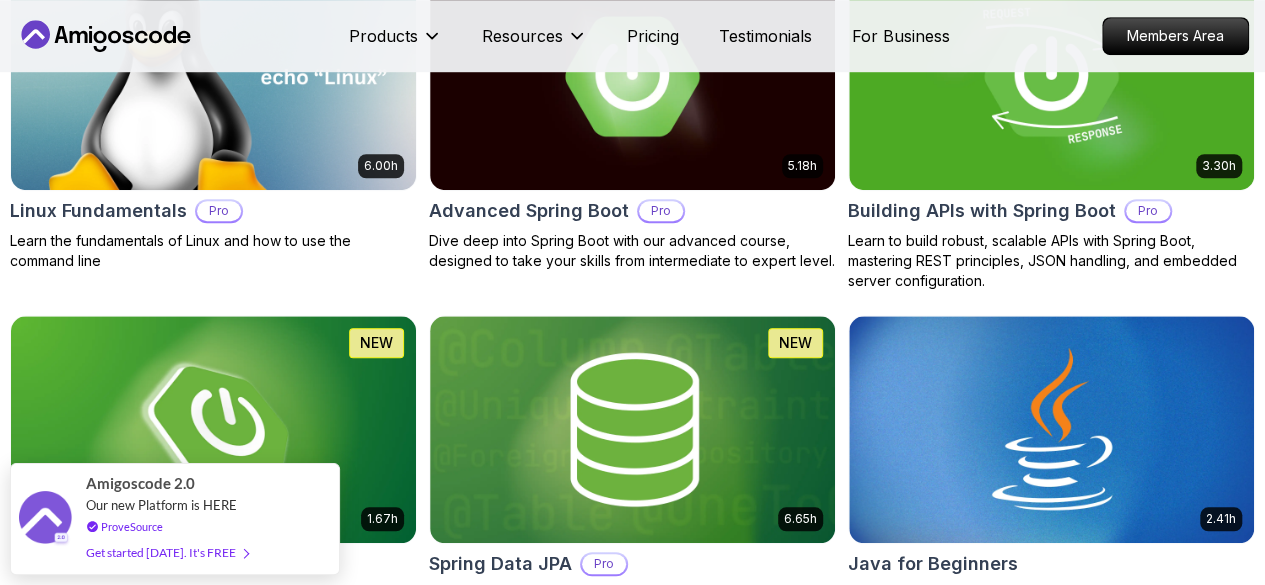 click on "Free" at bounding box center (0, 0) 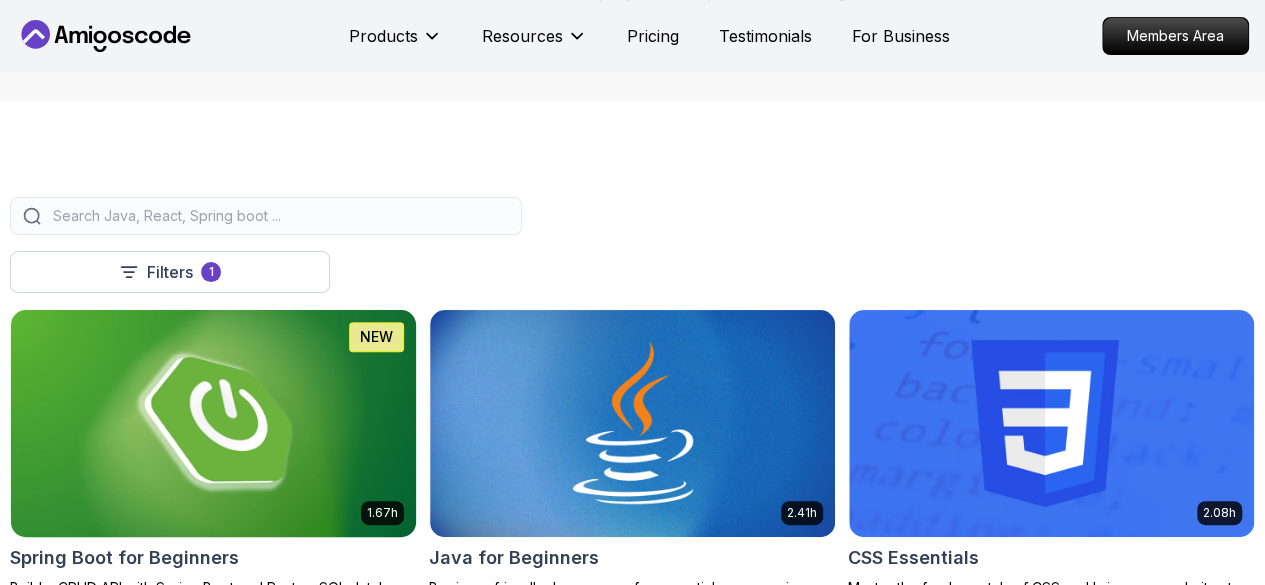 scroll, scrollTop: 392, scrollLeft: 0, axis: vertical 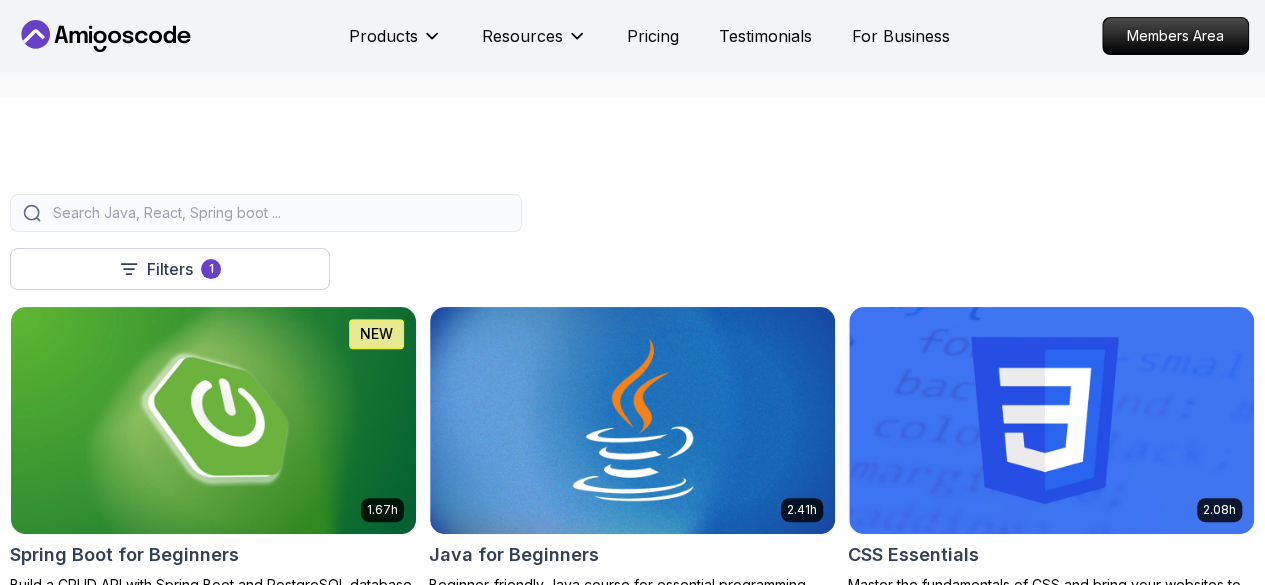 click at bounding box center [279, 213] 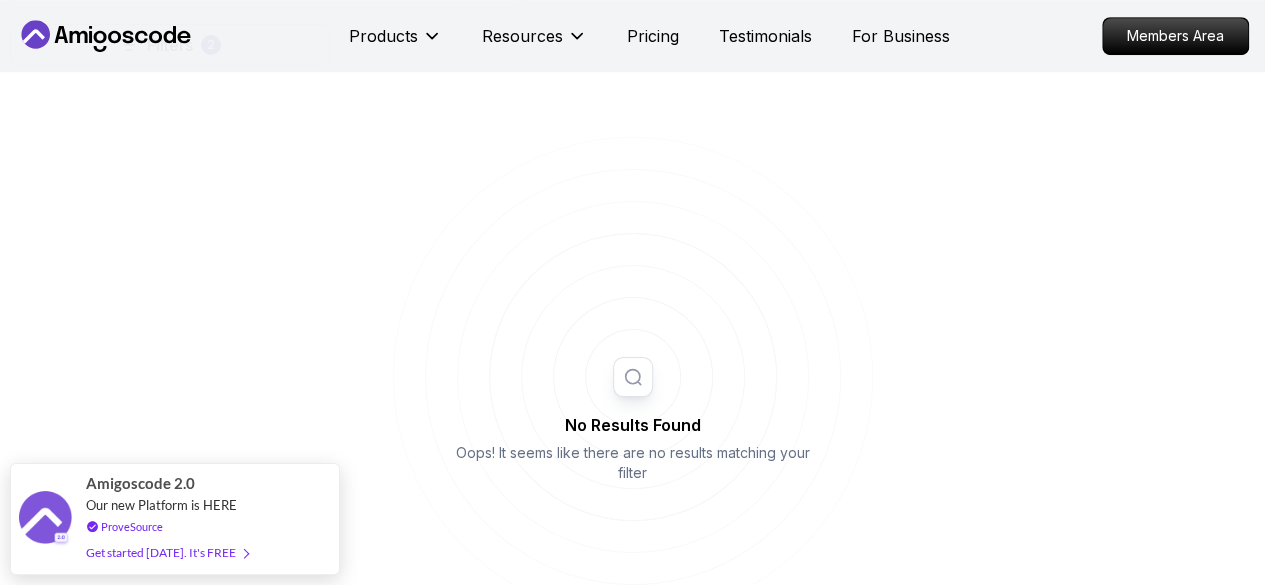 scroll, scrollTop: 624, scrollLeft: 0, axis: vertical 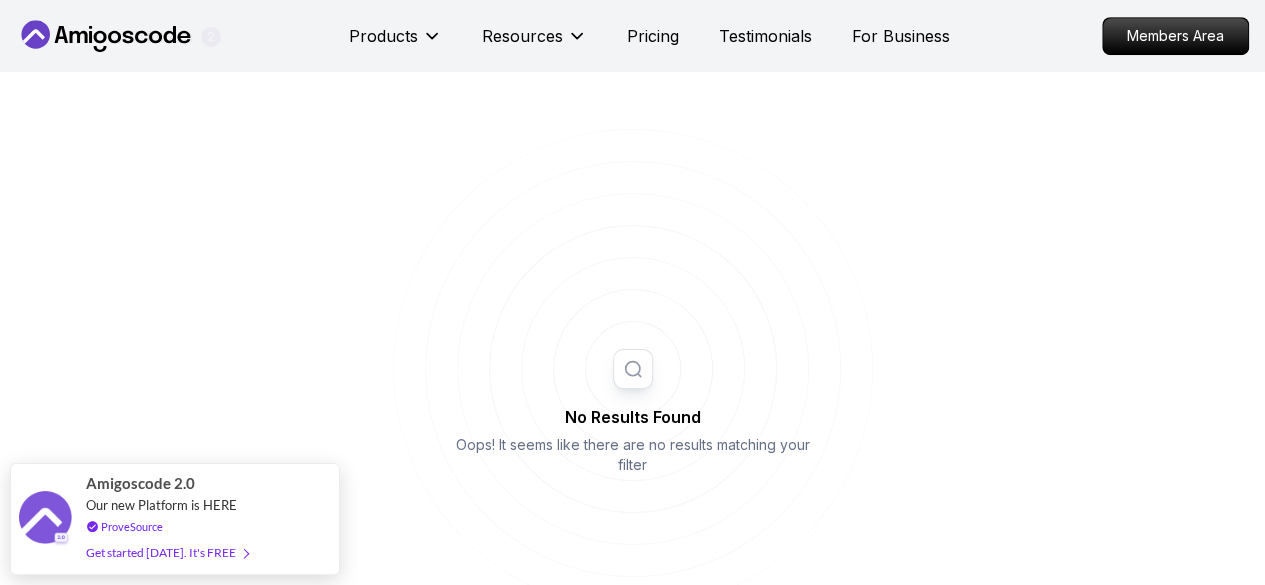 click 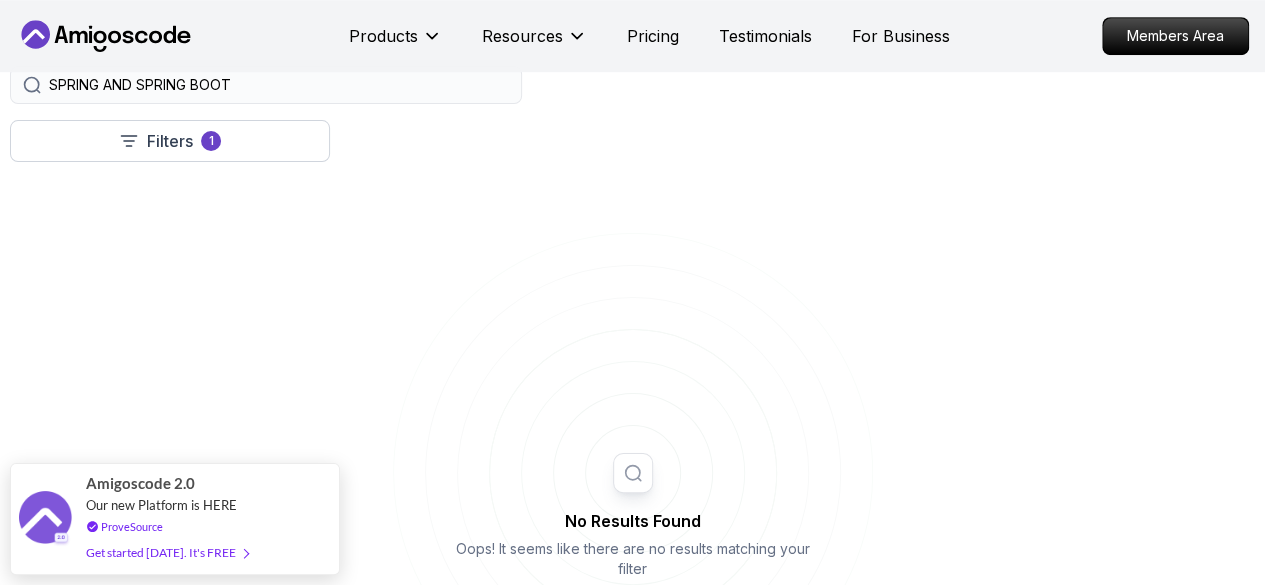 scroll, scrollTop: 519, scrollLeft: 0, axis: vertical 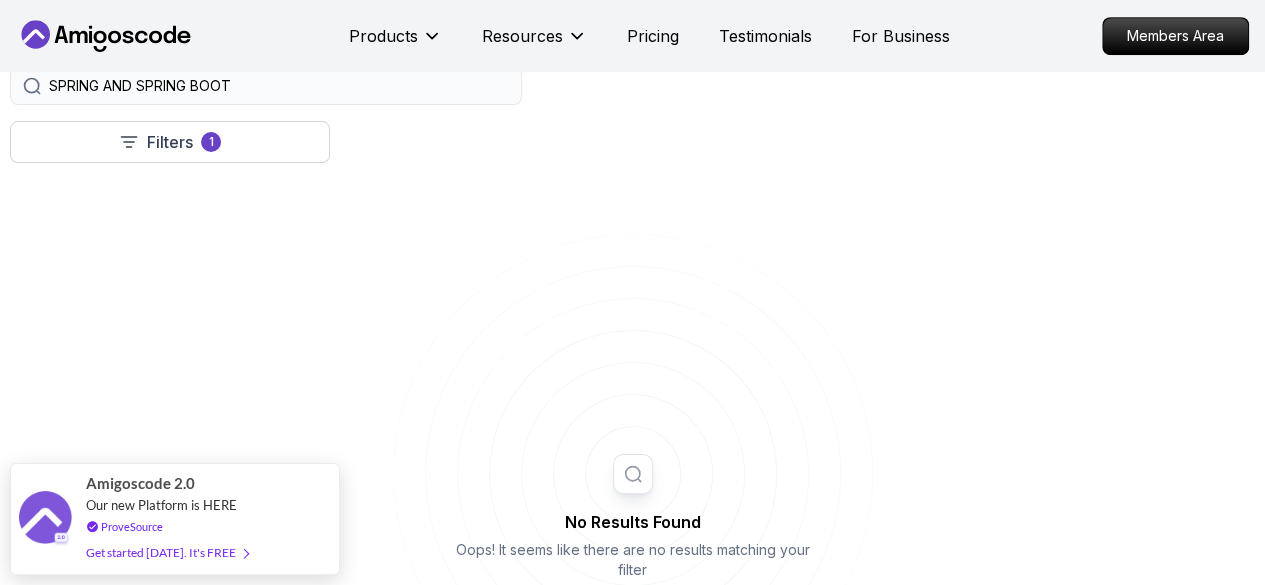 click on "SPRING AND SPRING BOOT" at bounding box center (279, 86) 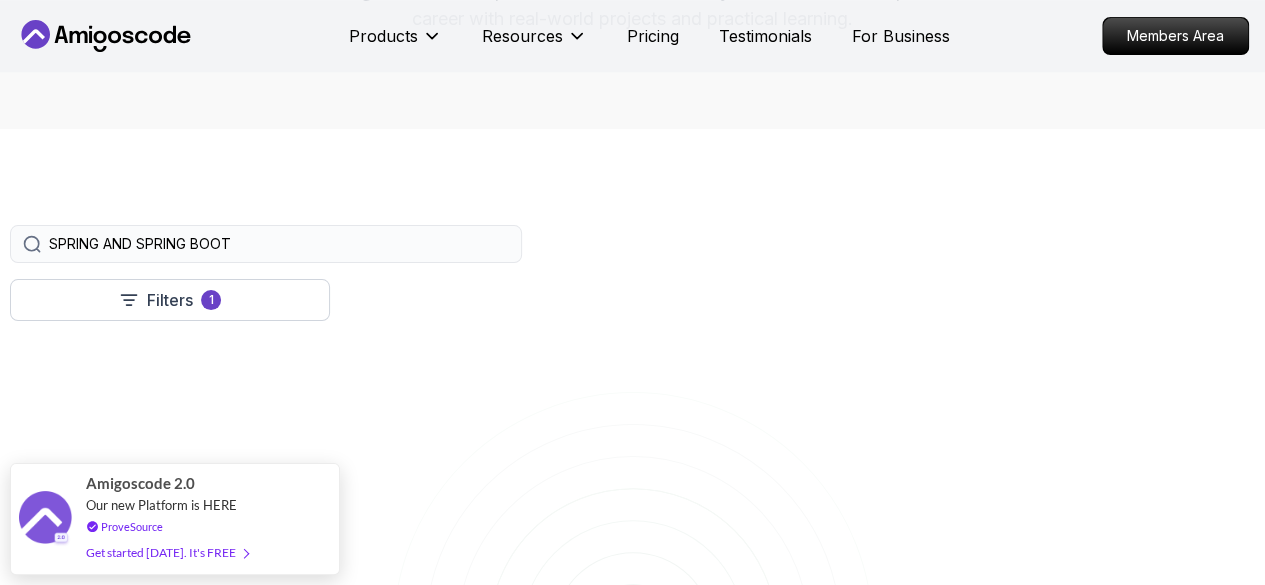 scroll, scrollTop: 359, scrollLeft: 0, axis: vertical 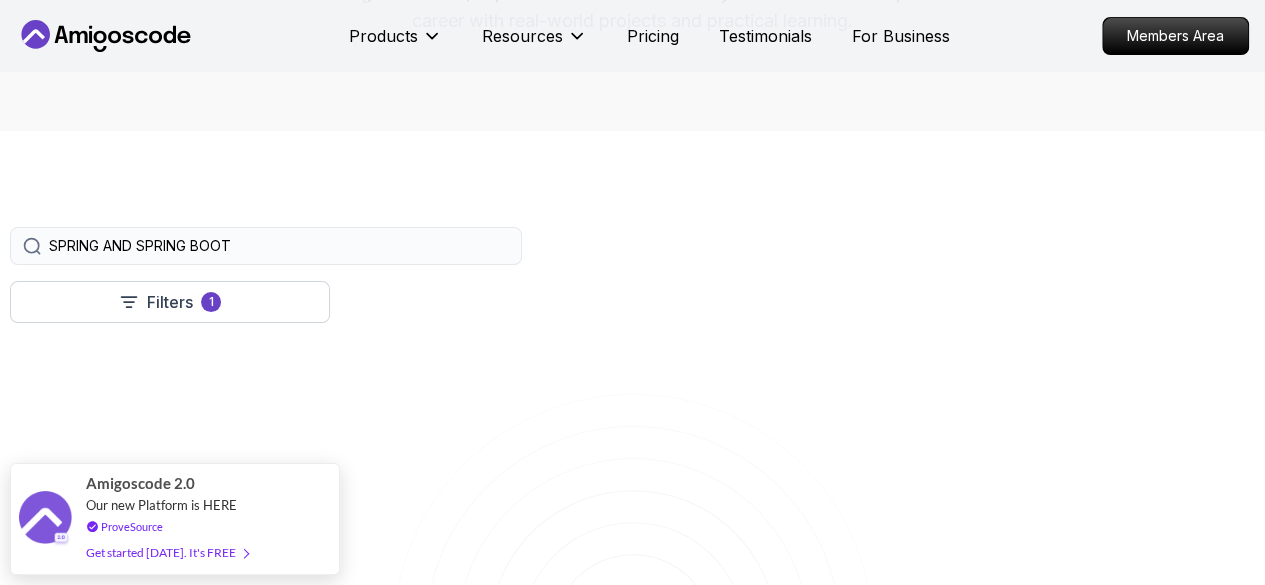drag, startPoint x: 572, startPoint y: 263, endPoint x: 442, endPoint y: 263, distance: 130 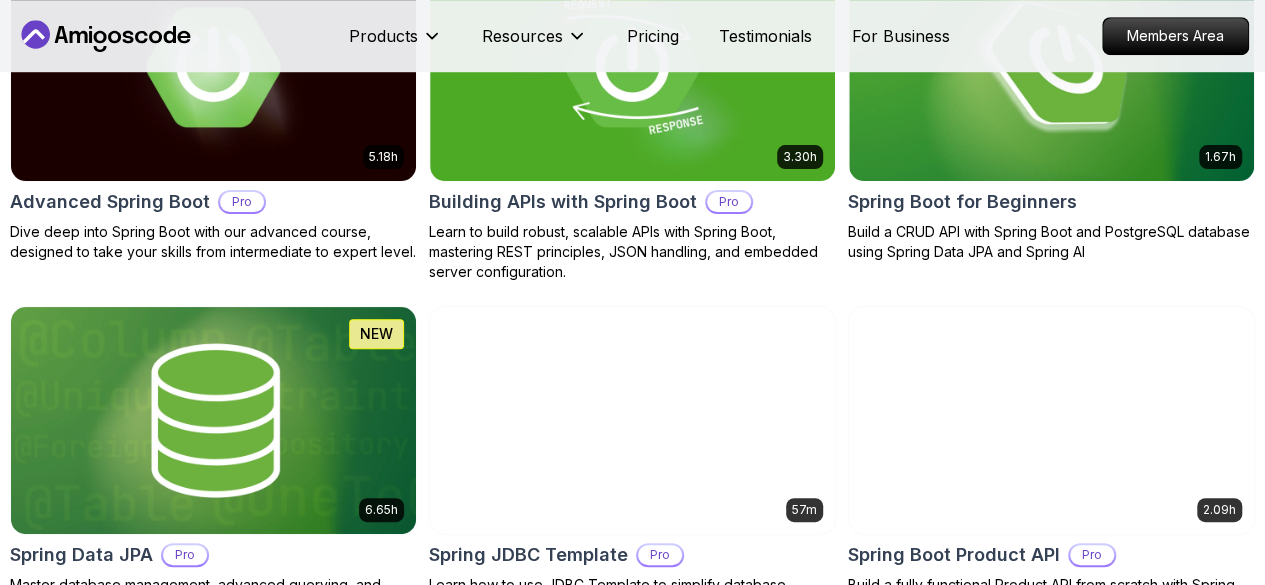 scroll, scrollTop: 746, scrollLeft: 0, axis: vertical 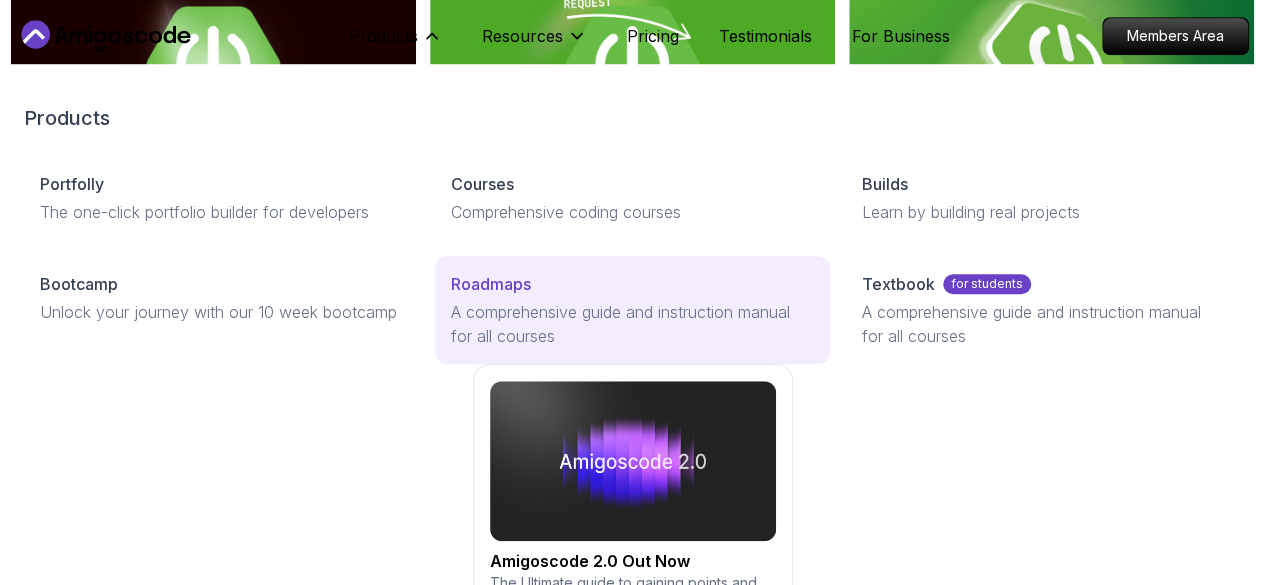 type on "SPRING" 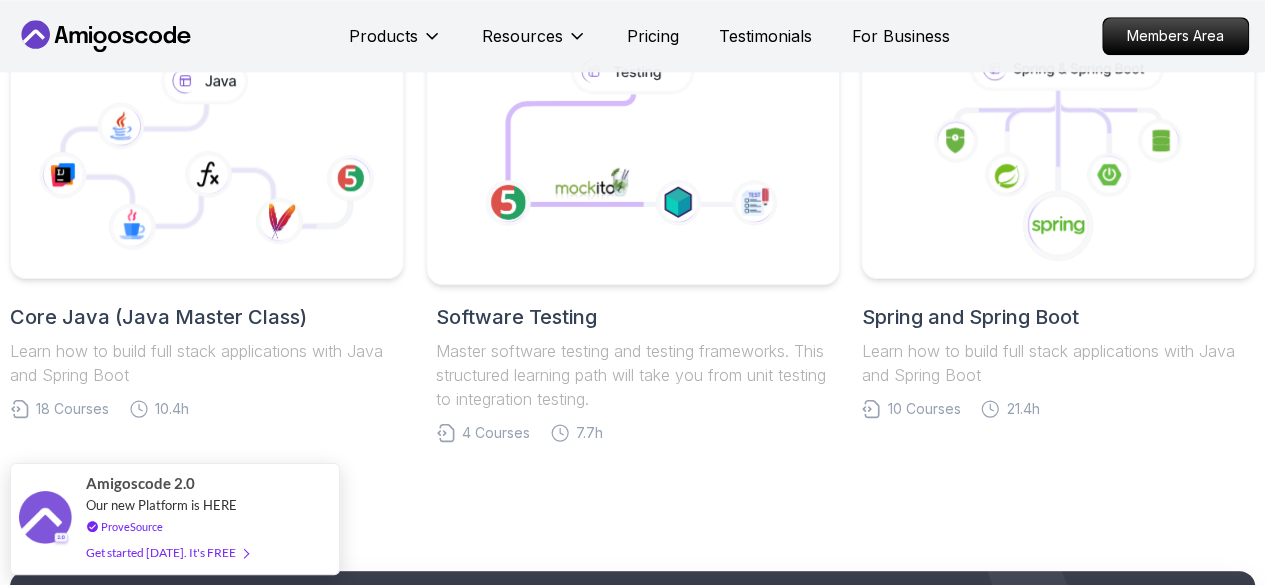 scroll, scrollTop: 995, scrollLeft: 0, axis: vertical 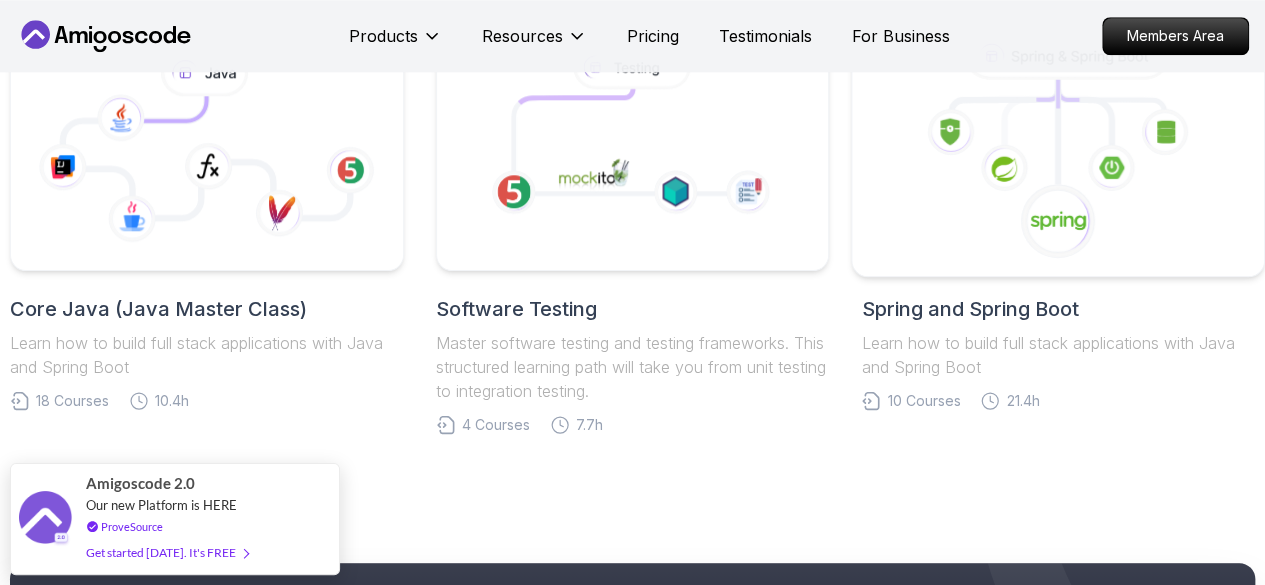 click 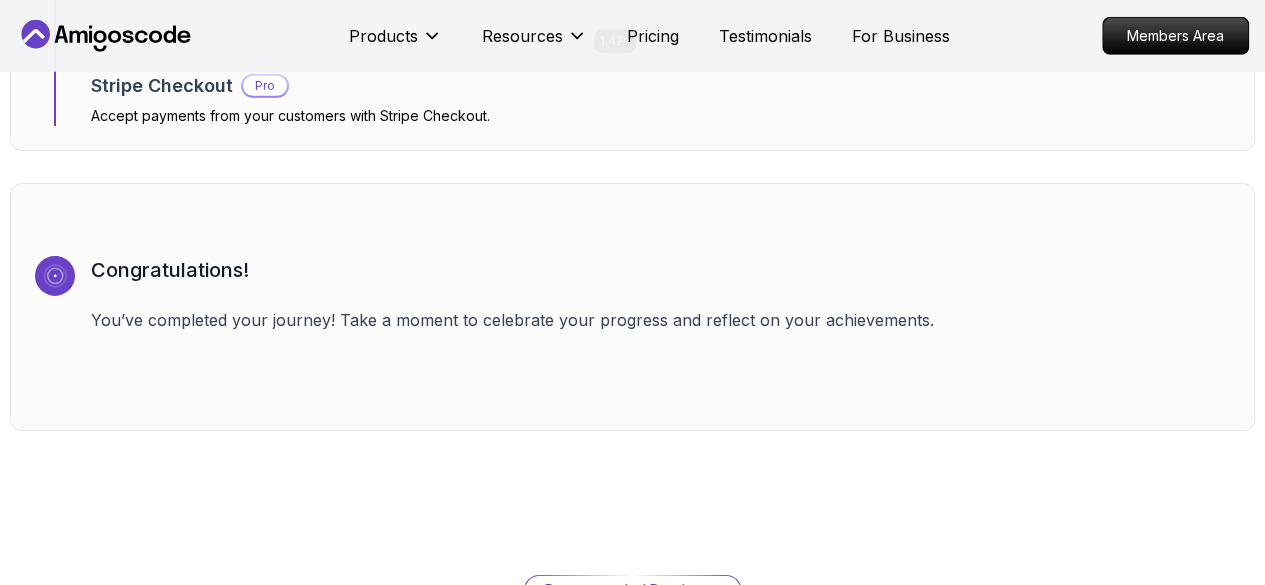 scroll, scrollTop: 6780, scrollLeft: 0, axis: vertical 